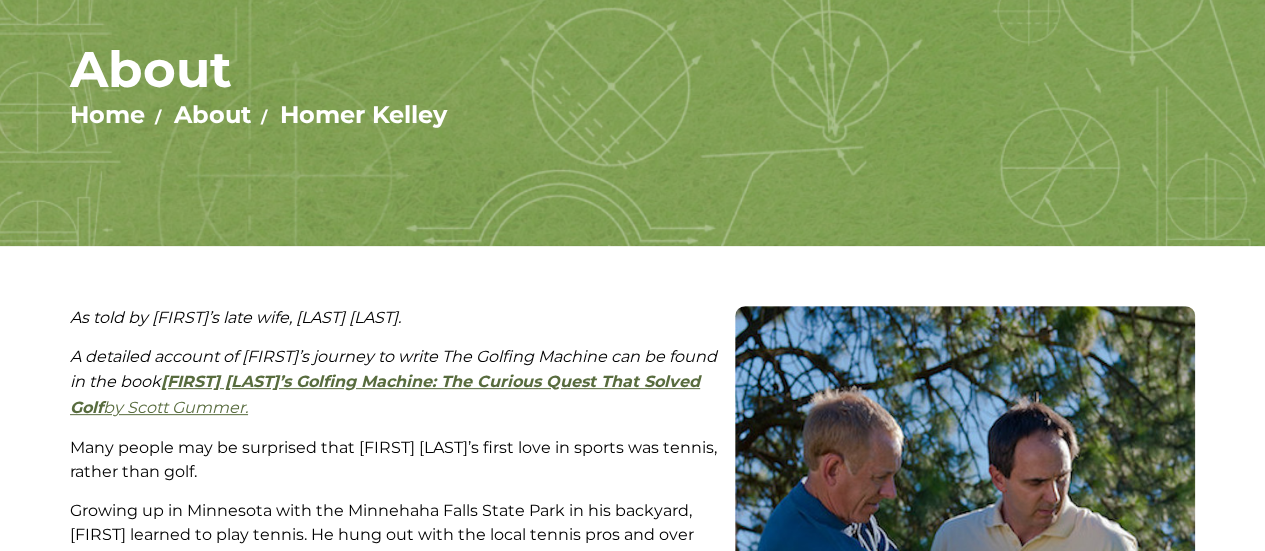 scroll, scrollTop: 0, scrollLeft: 0, axis: both 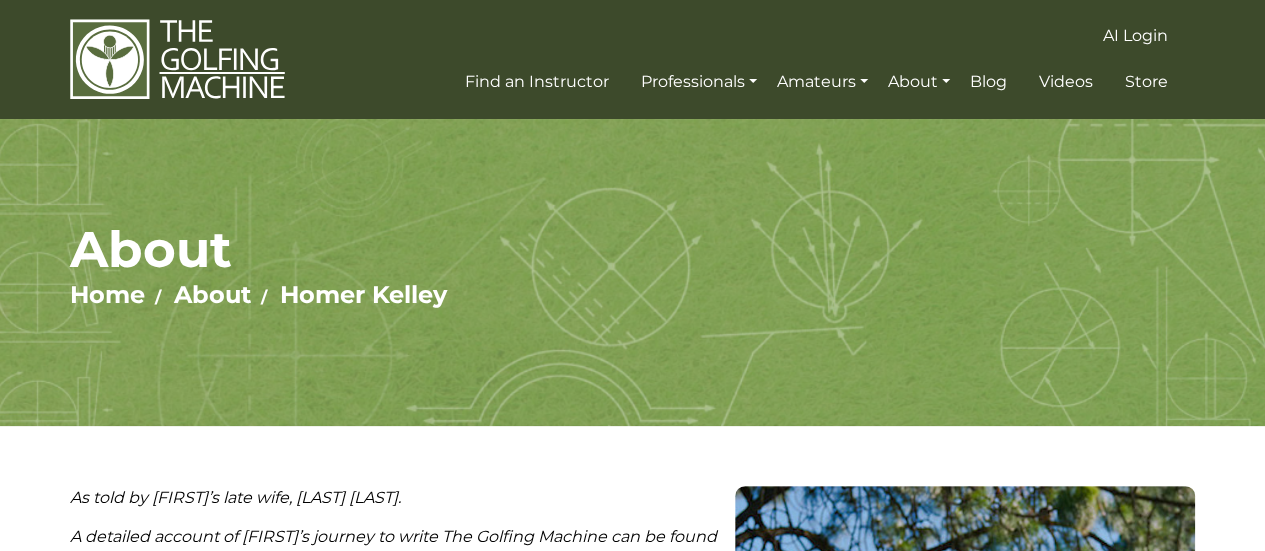 click at bounding box center [177, 59] 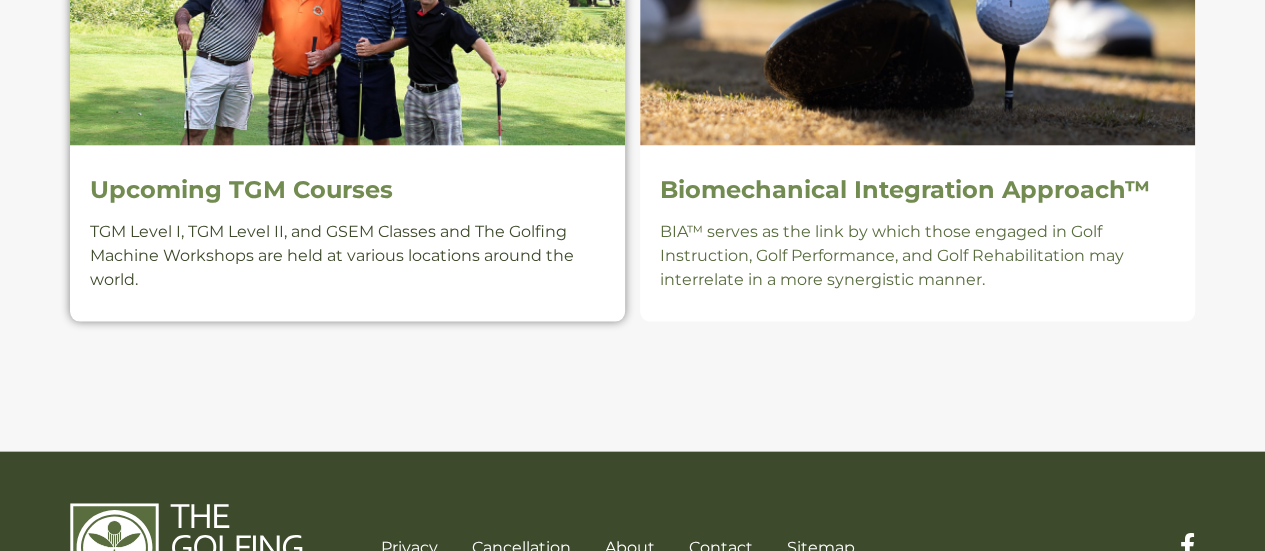 scroll, scrollTop: 2038, scrollLeft: 0, axis: vertical 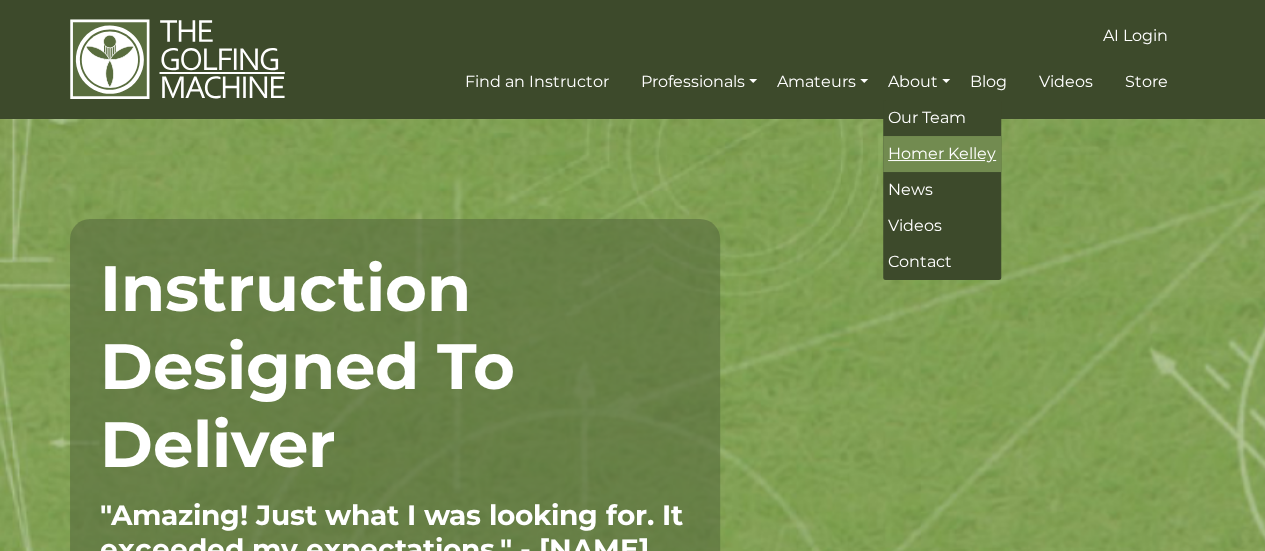 click on "Homer Kelley" at bounding box center (942, 153) 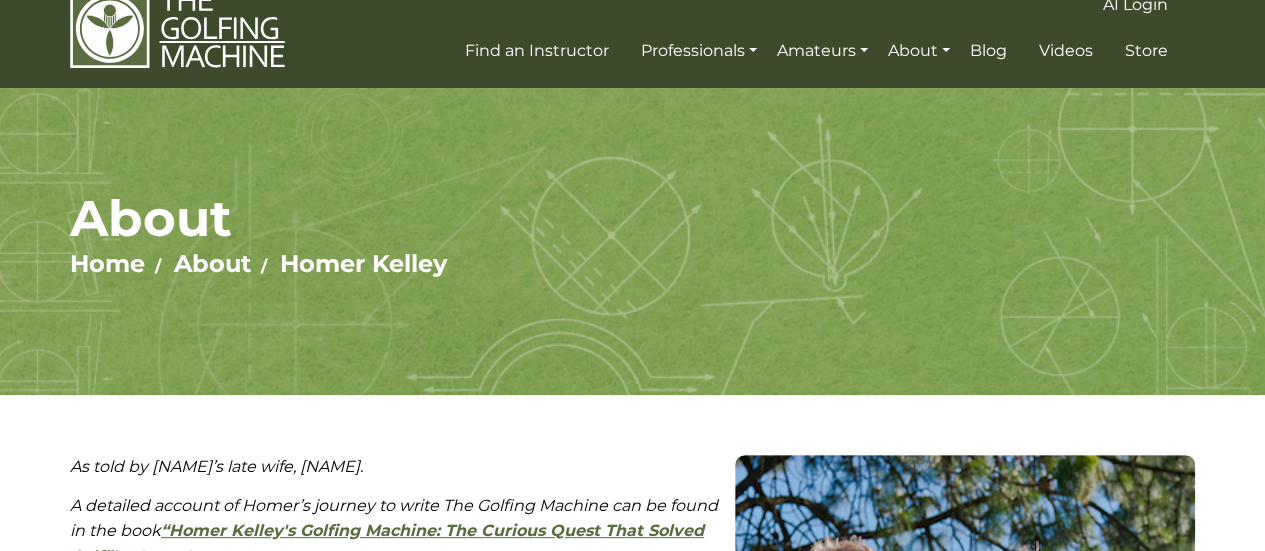 scroll, scrollTop: 0, scrollLeft: 0, axis: both 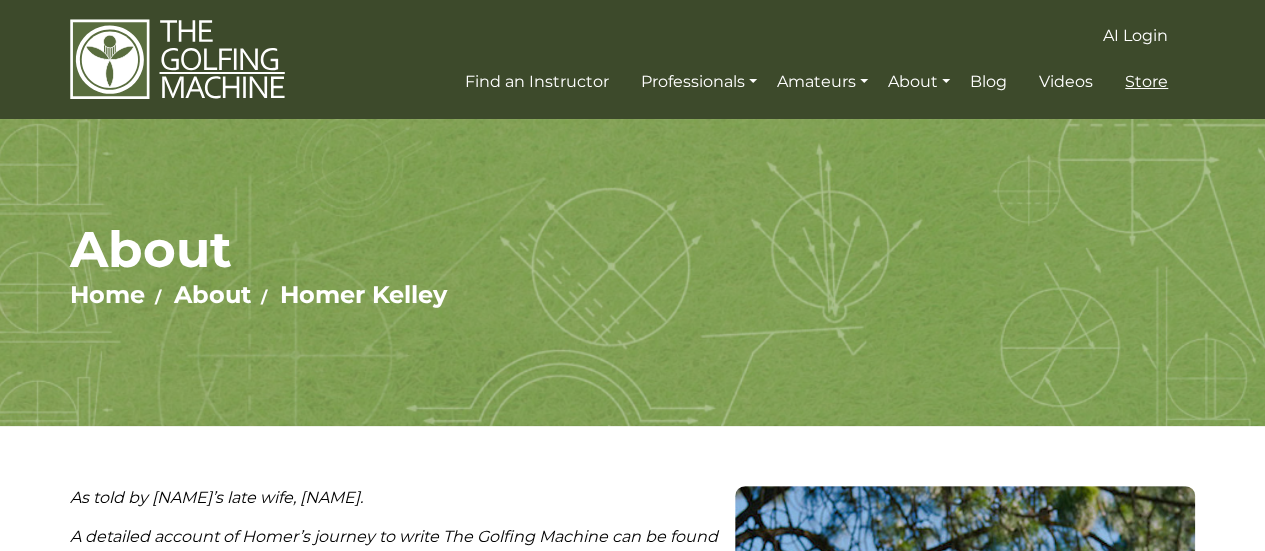 click on "Store" at bounding box center [1146, 81] 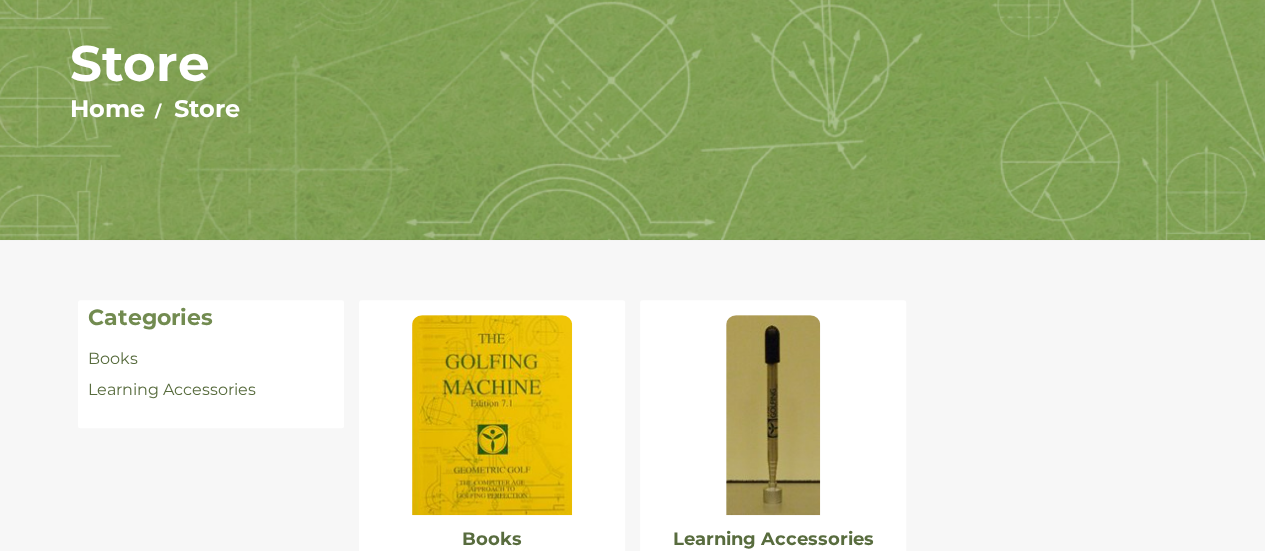scroll, scrollTop: 300, scrollLeft: 0, axis: vertical 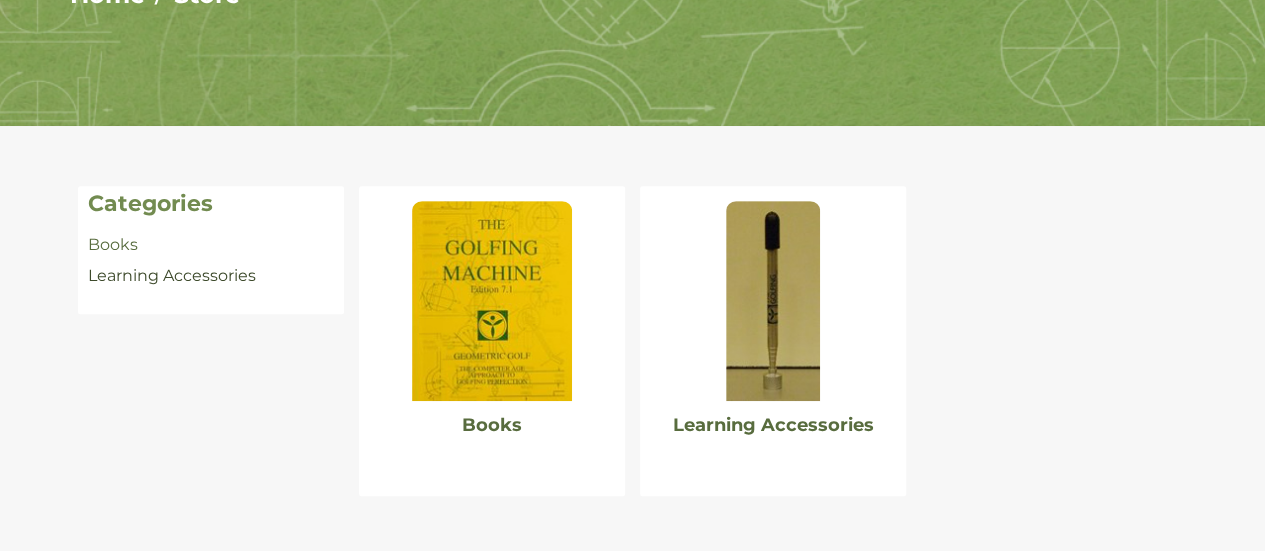click on "Learning Accessories" at bounding box center (172, 275) 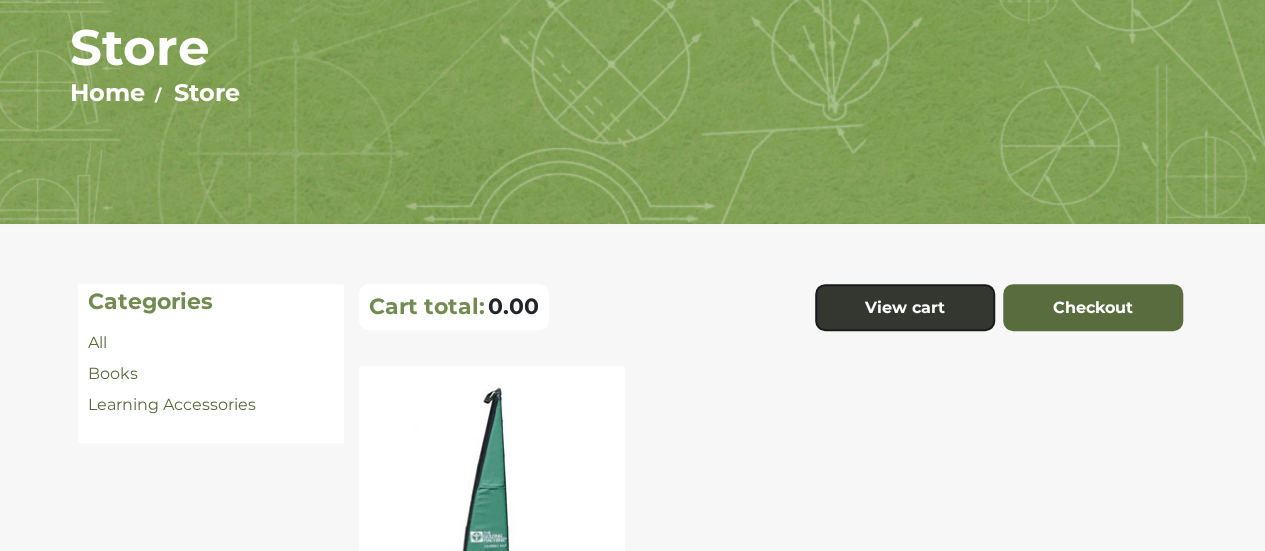 scroll, scrollTop: 201, scrollLeft: 0, axis: vertical 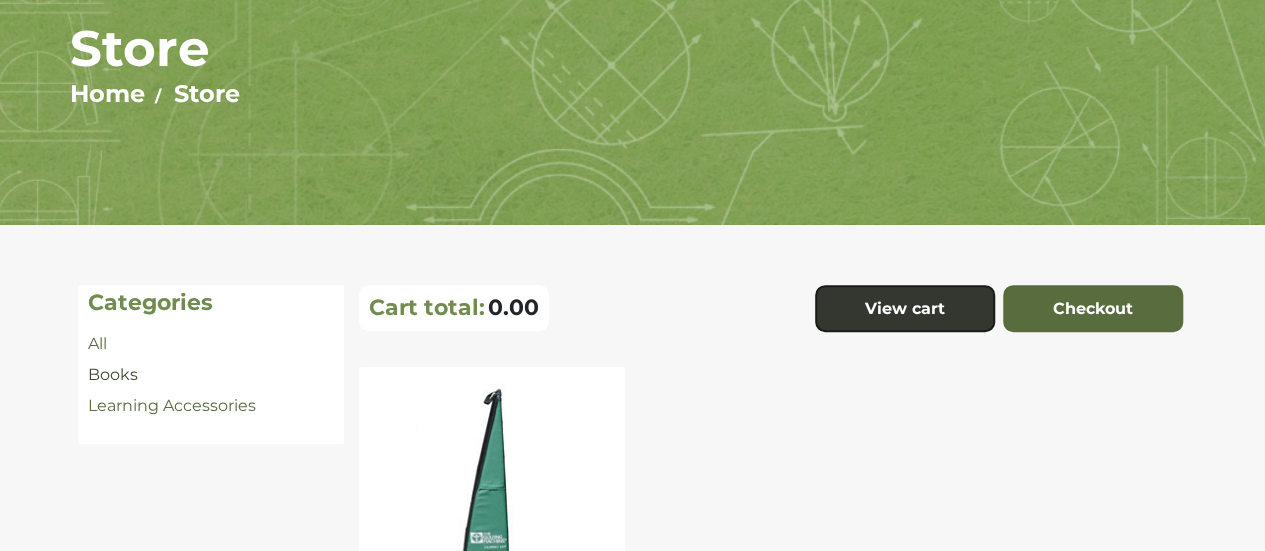 click on "Books" at bounding box center (113, 374) 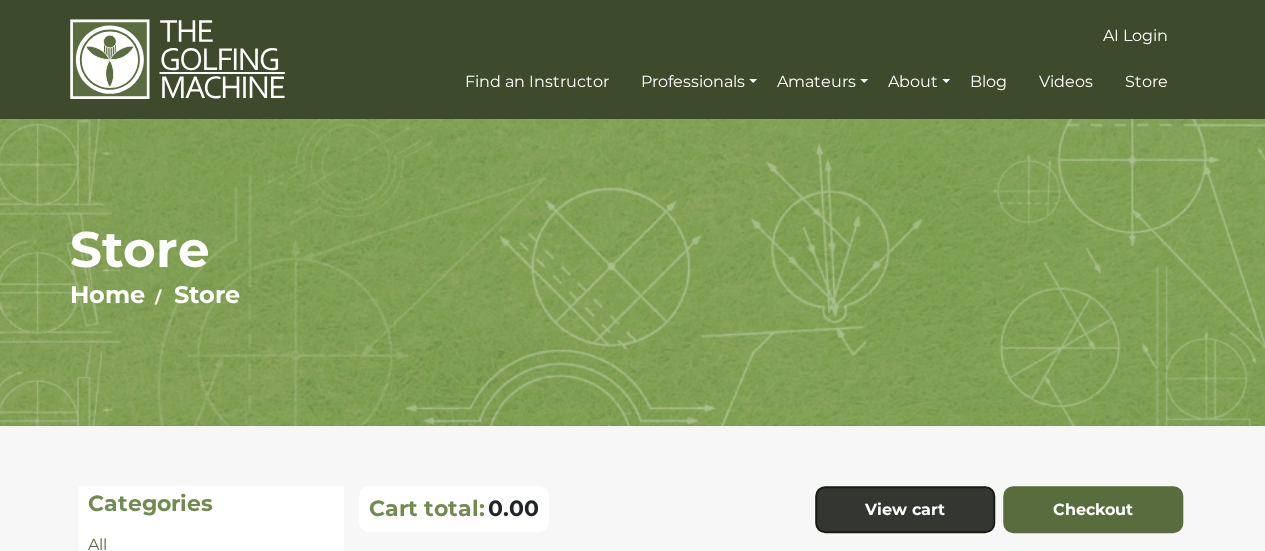 scroll, scrollTop: 0, scrollLeft: 0, axis: both 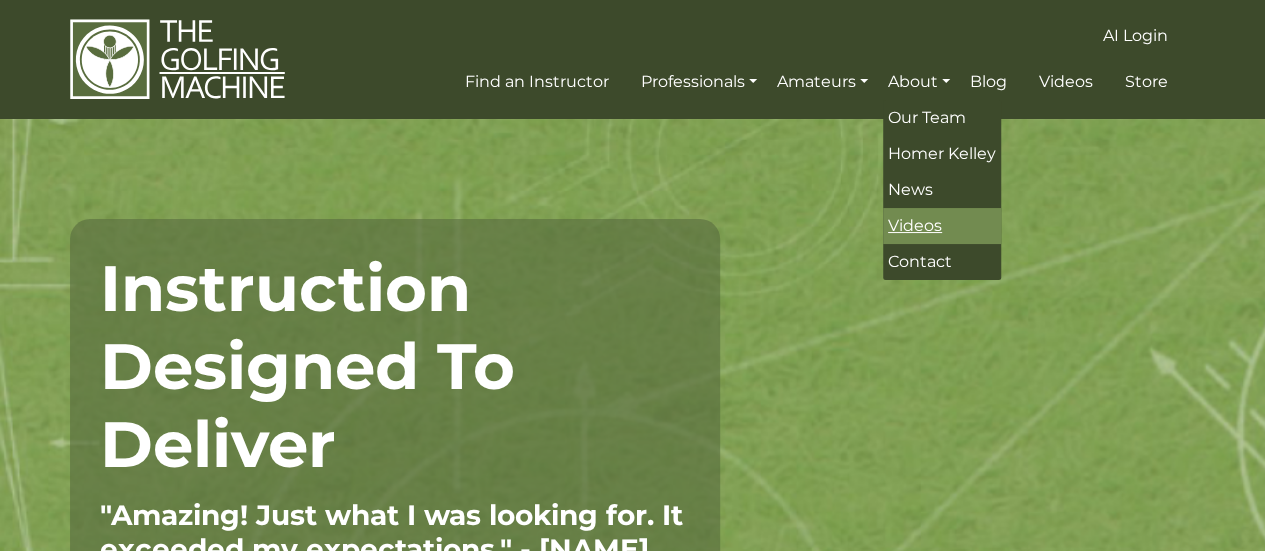 click on "Videos" at bounding box center (915, 225) 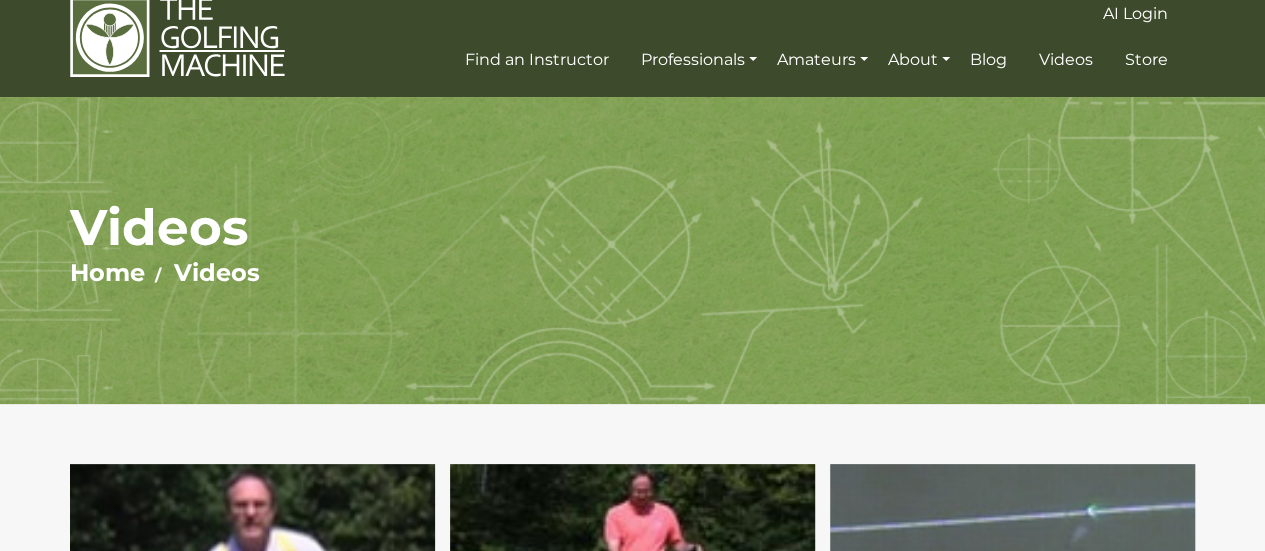 scroll, scrollTop: 0, scrollLeft: 0, axis: both 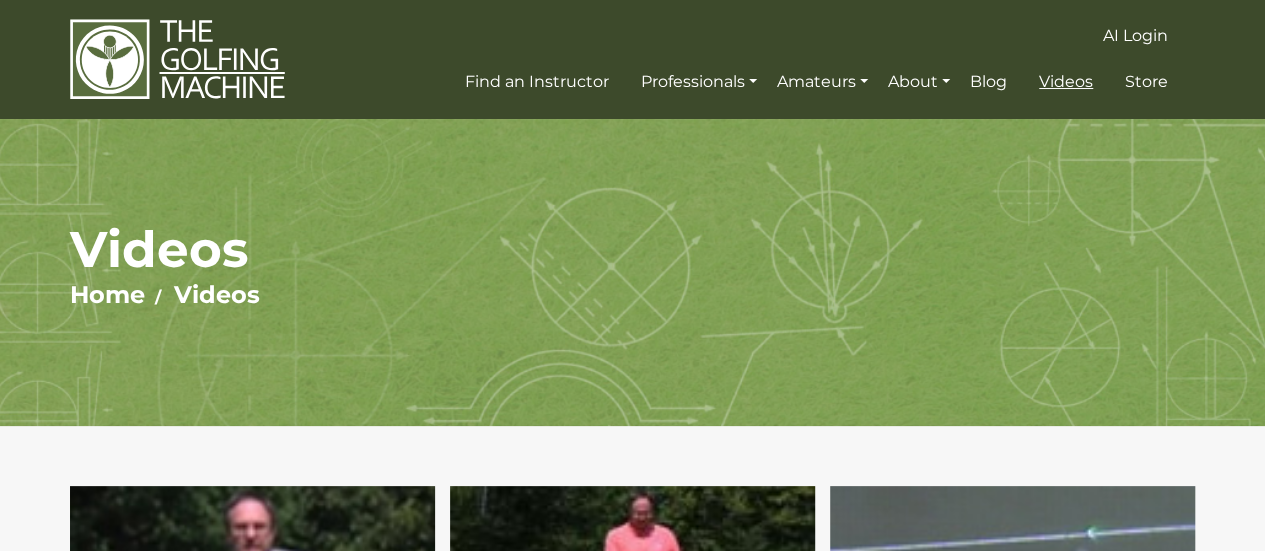 click on "Videos" at bounding box center (1066, 81) 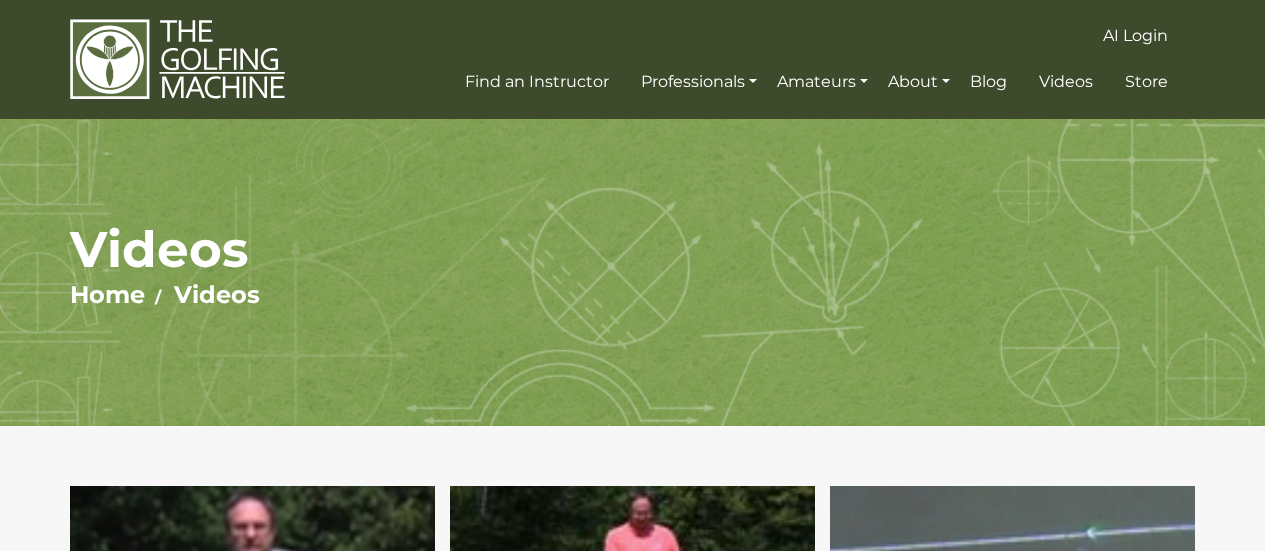 scroll, scrollTop: 0, scrollLeft: 0, axis: both 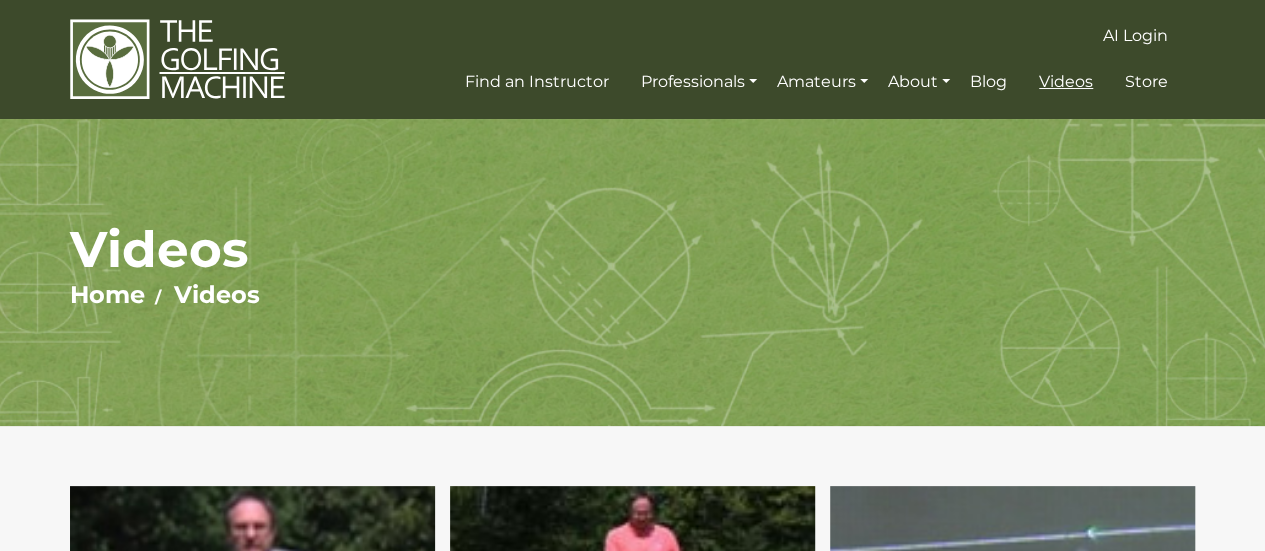 click on "Videos" at bounding box center (1066, 81) 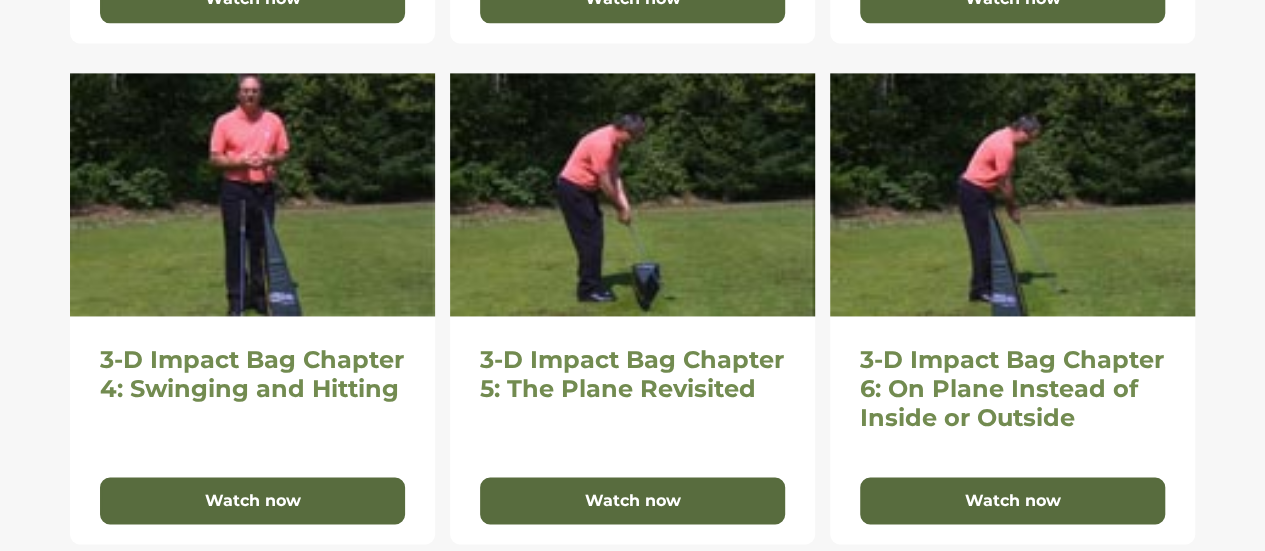 scroll, scrollTop: 1662, scrollLeft: 0, axis: vertical 